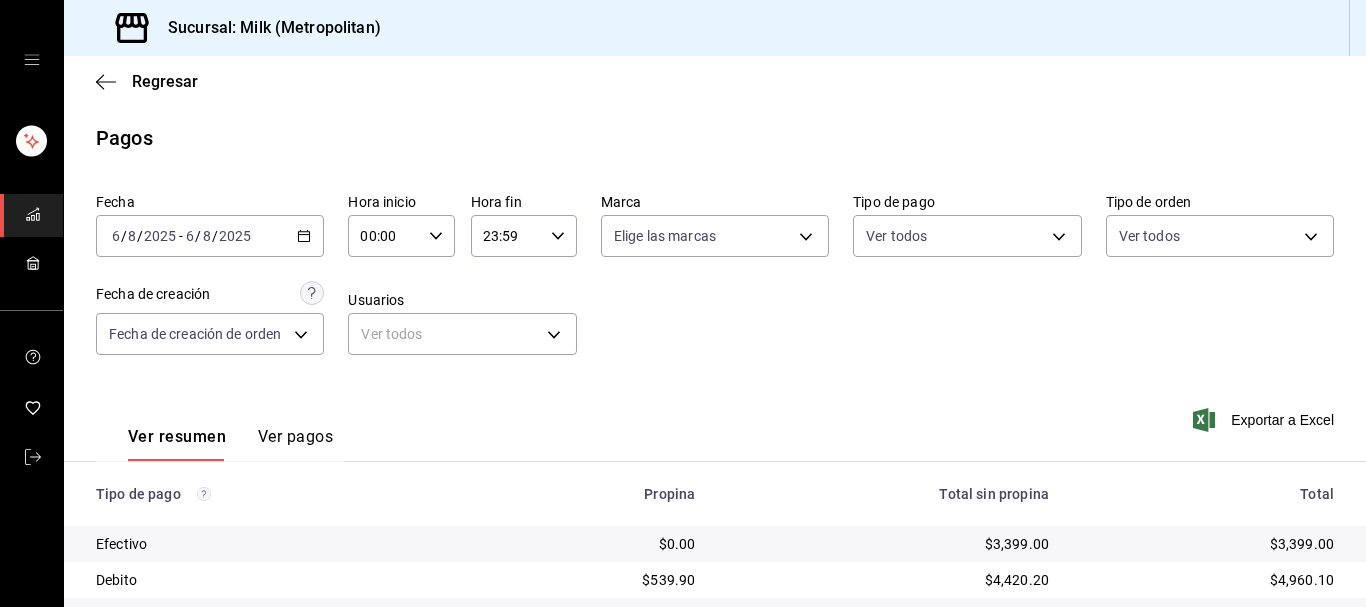 scroll, scrollTop: 0, scrollLeft: 0, axis: both 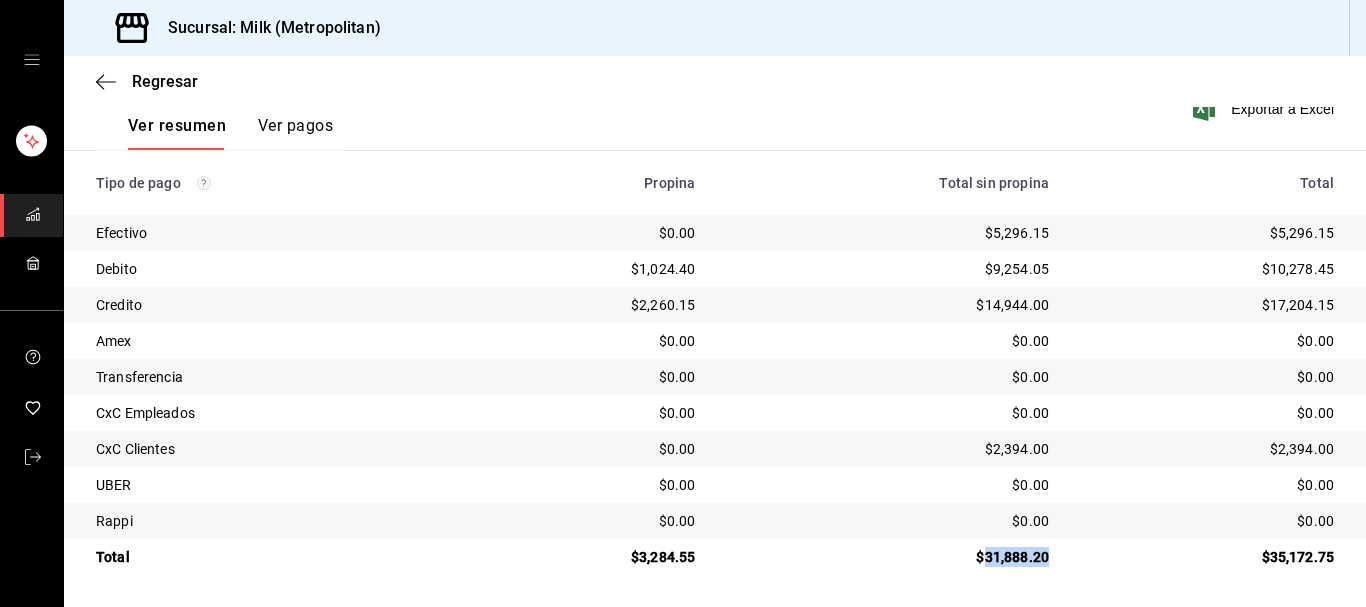 drag, startPoint x: 1042, startPoint y: 558, endPoint x: 976, endPoint y: 574, distance: 67.911705 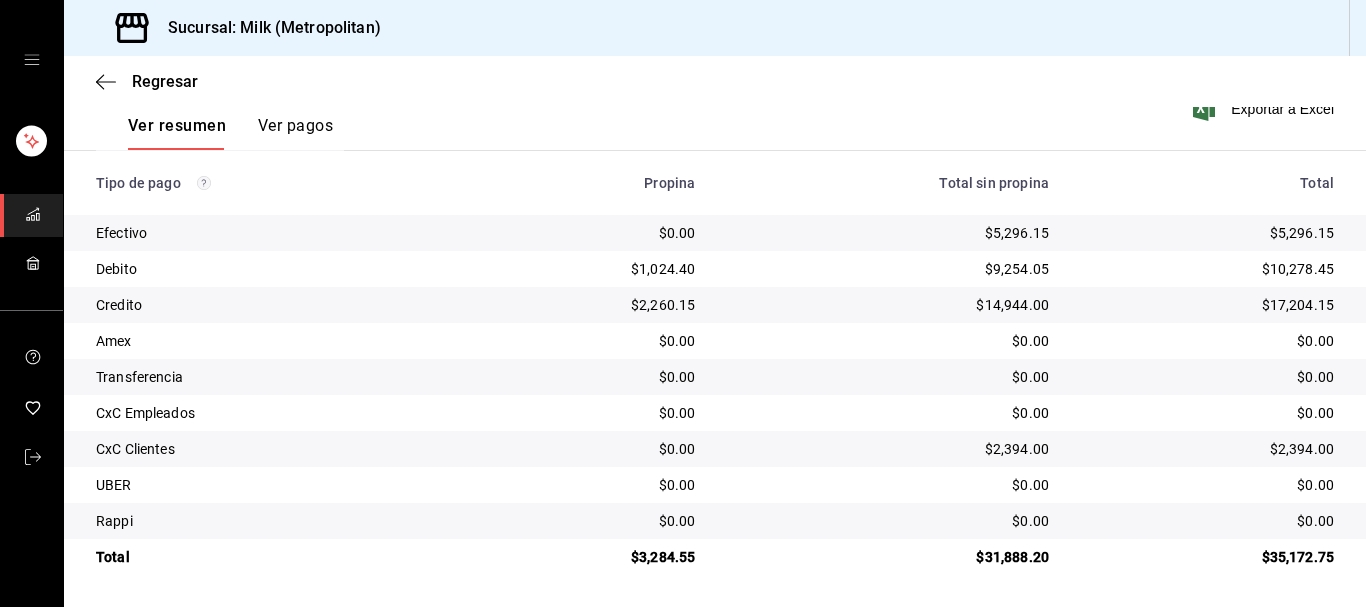 drag, startPoint x: 1062, startPoint y: 571, endPoint x: 1043, endPoint y: 517, distance: 57.245087 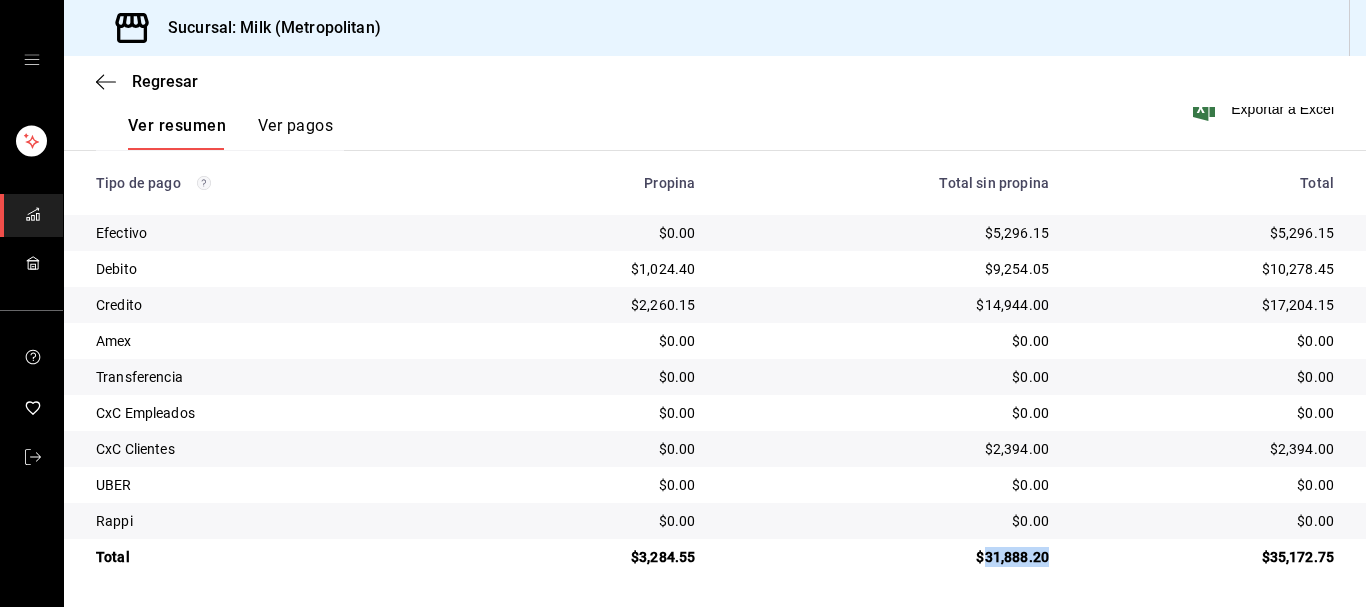 drag, startPoint x: 1049, startPoint y: 554, endPoint x: 969, endPoint y: 573, distance: 82.2253 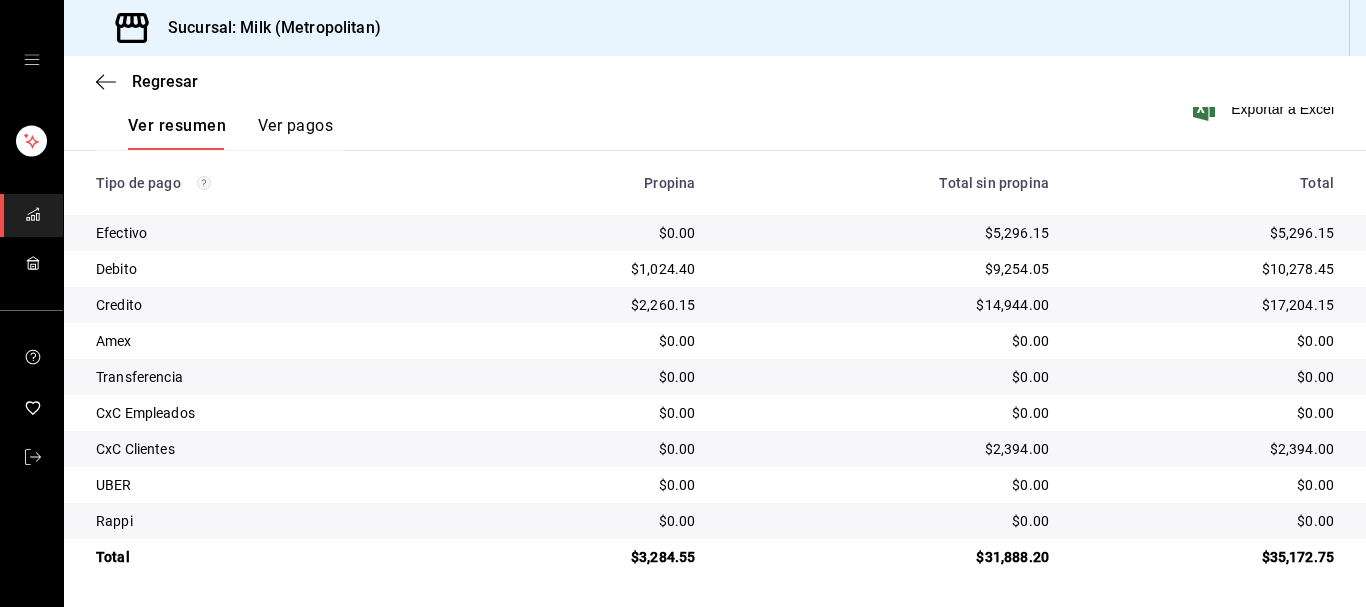 click on "Regresar" at bounding box center (715, 81) 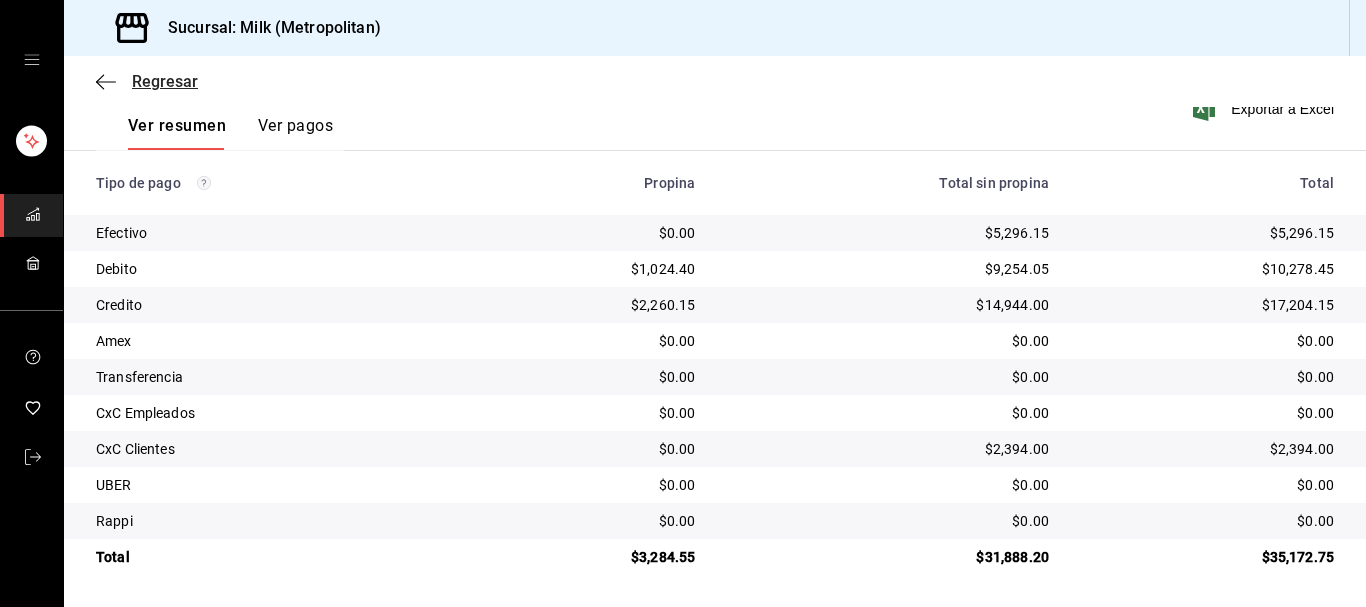 click 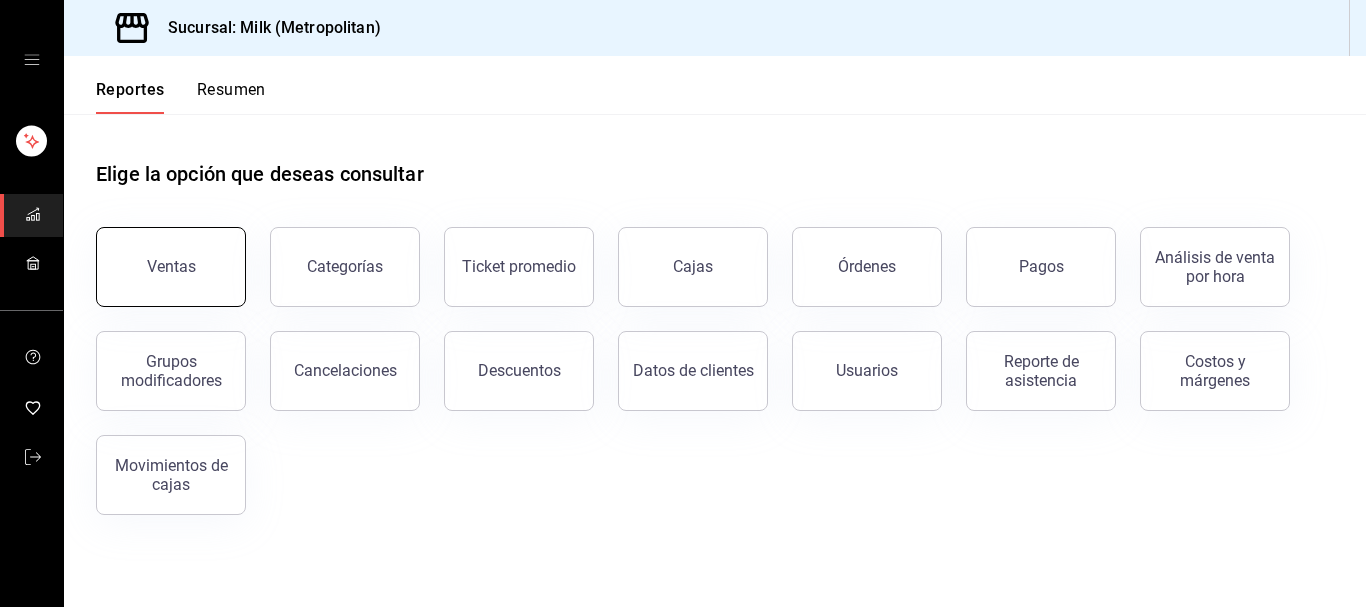 click on "Ventas" at bounding box center (171, 267) 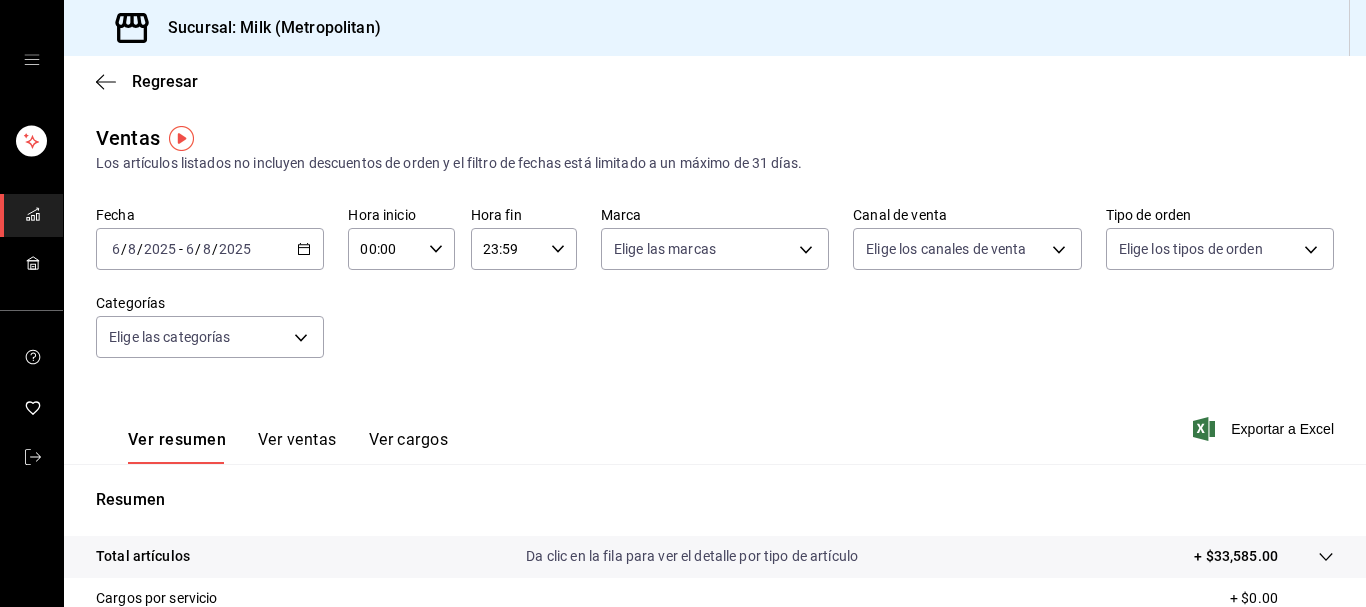 click 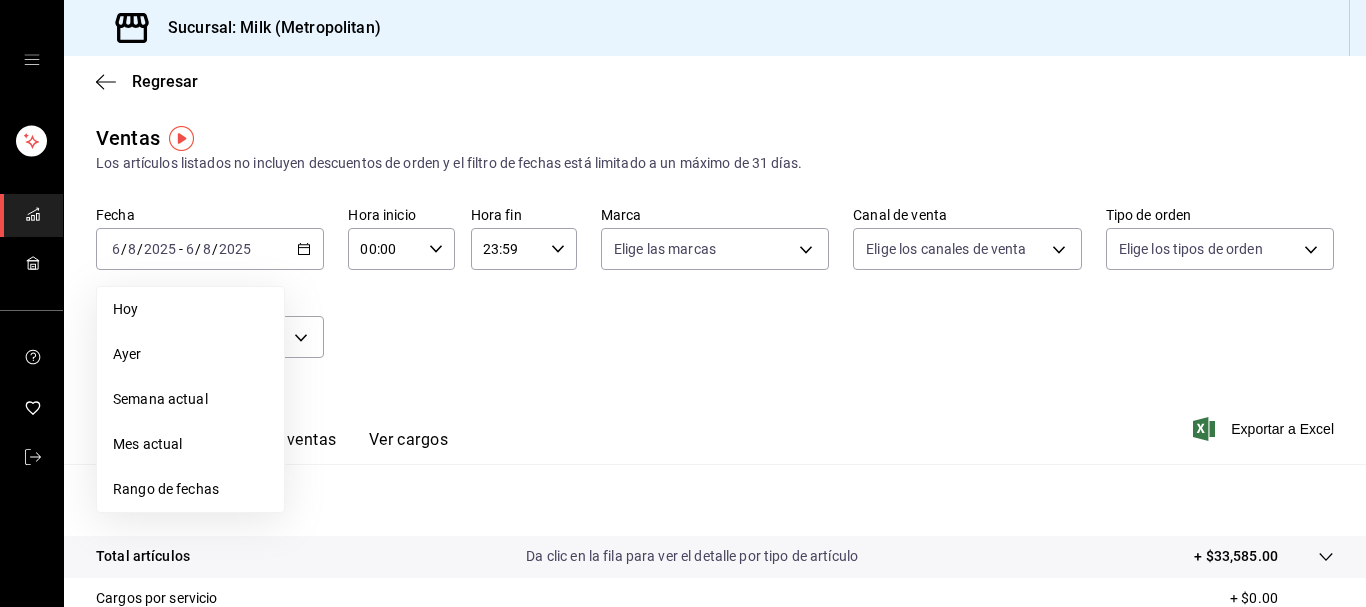 click on "Fecha [DATE] [DATE] - [DATE] [DATE] Hoy Ayer Semana actual Mes actual Rango de fechas Hora inicio 00:00 Hora inicio Hora fin 23:59 Hora fin Marca Elige las marcas Canal de venta Elige los canales de venta Tipo de orden Elige los tipos de orden Categorías Elige las categorías" at bounding box center [715, 294] 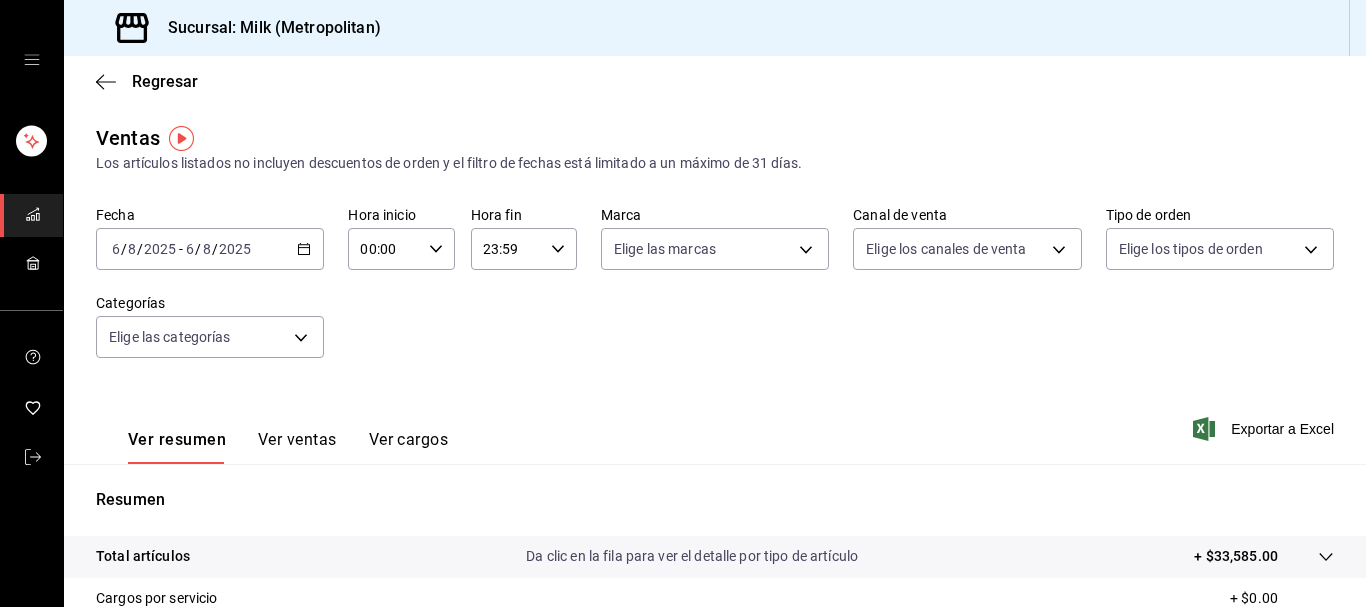 click 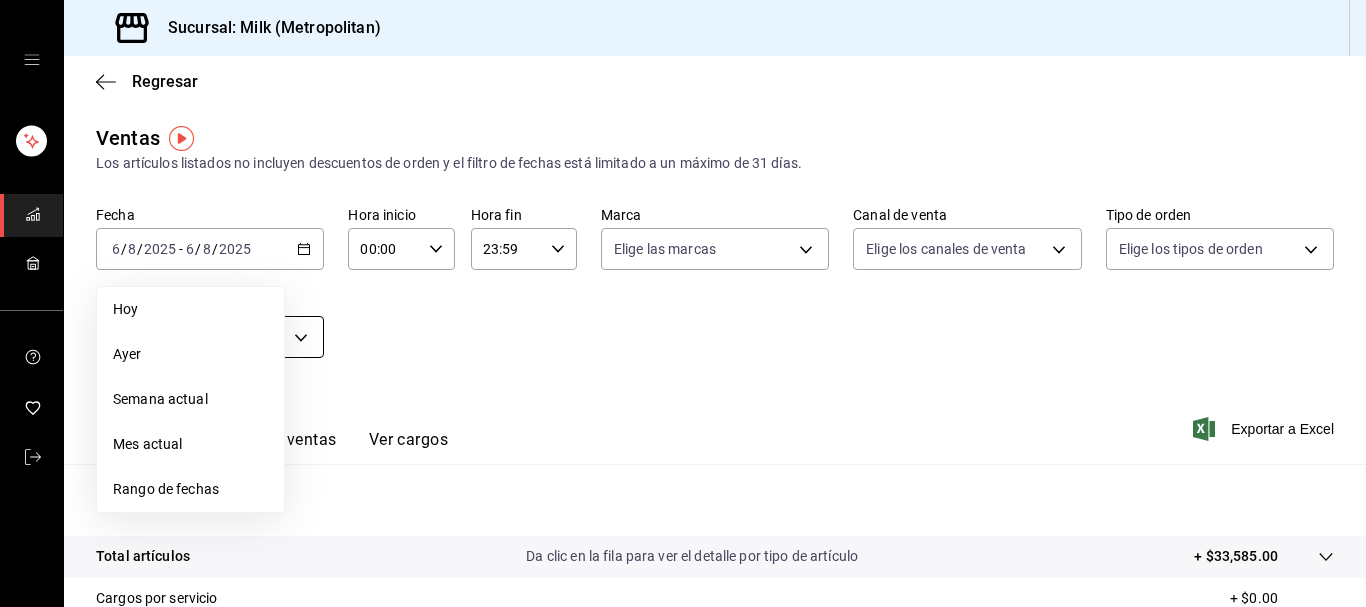 click on "Hoy" at bounding box center [190, 309] 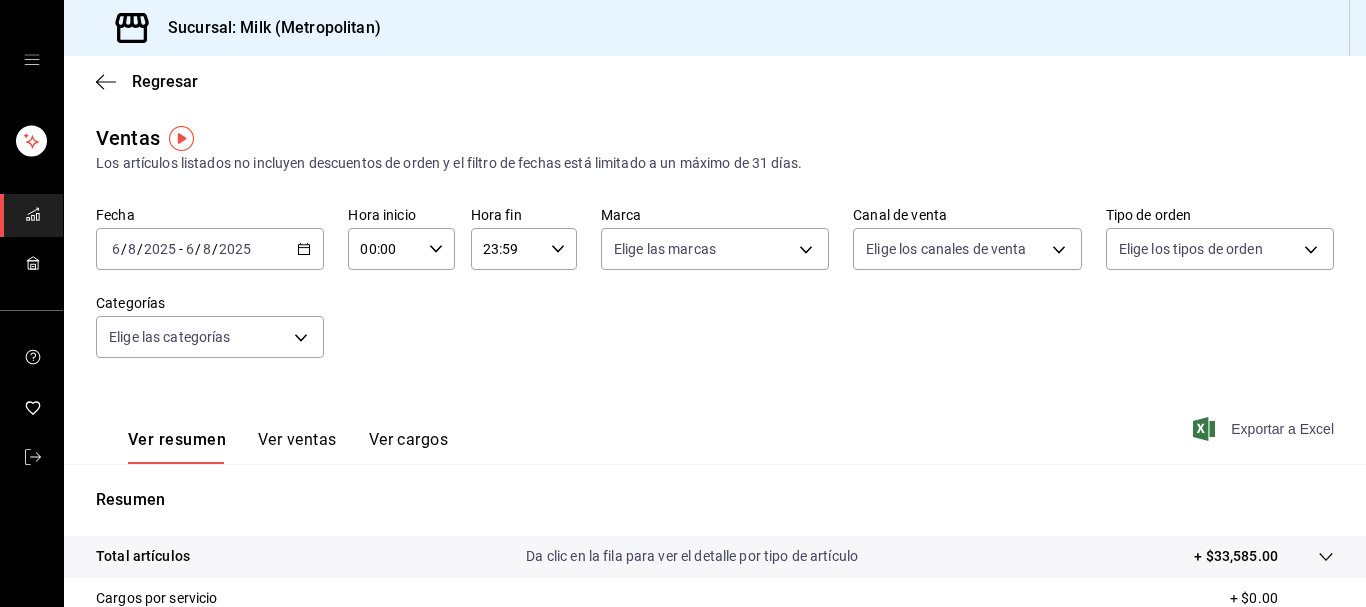 click on "Exportar a Excel" at bounding box center [1265, 429] 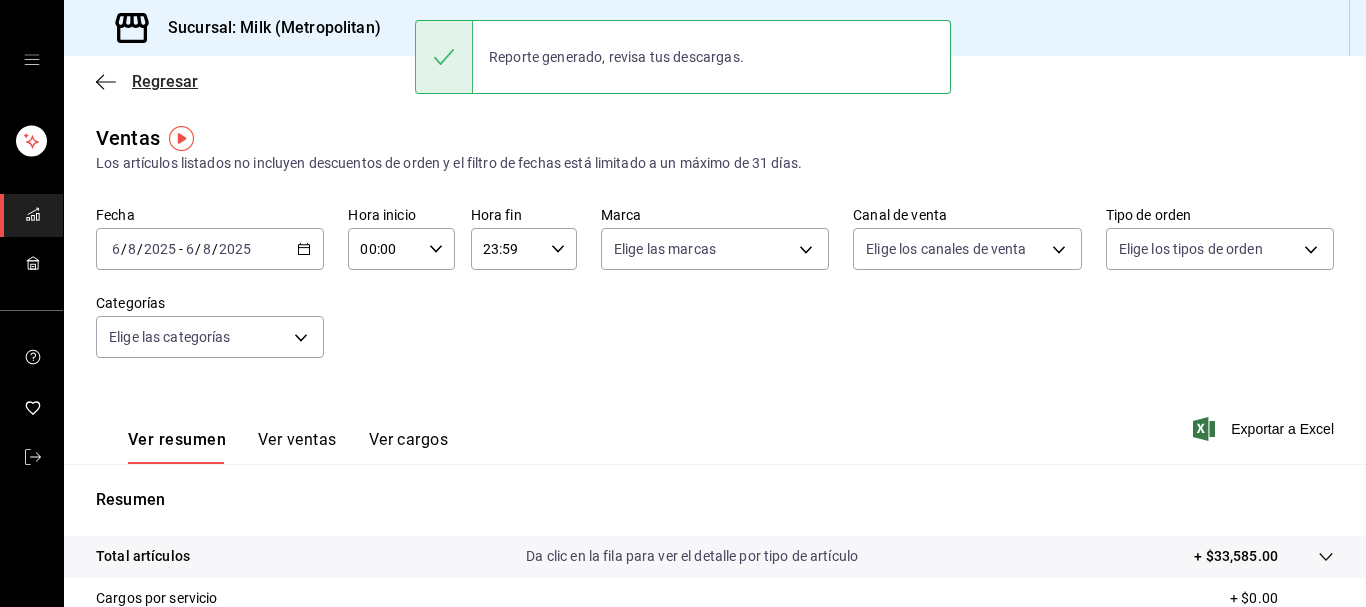 click 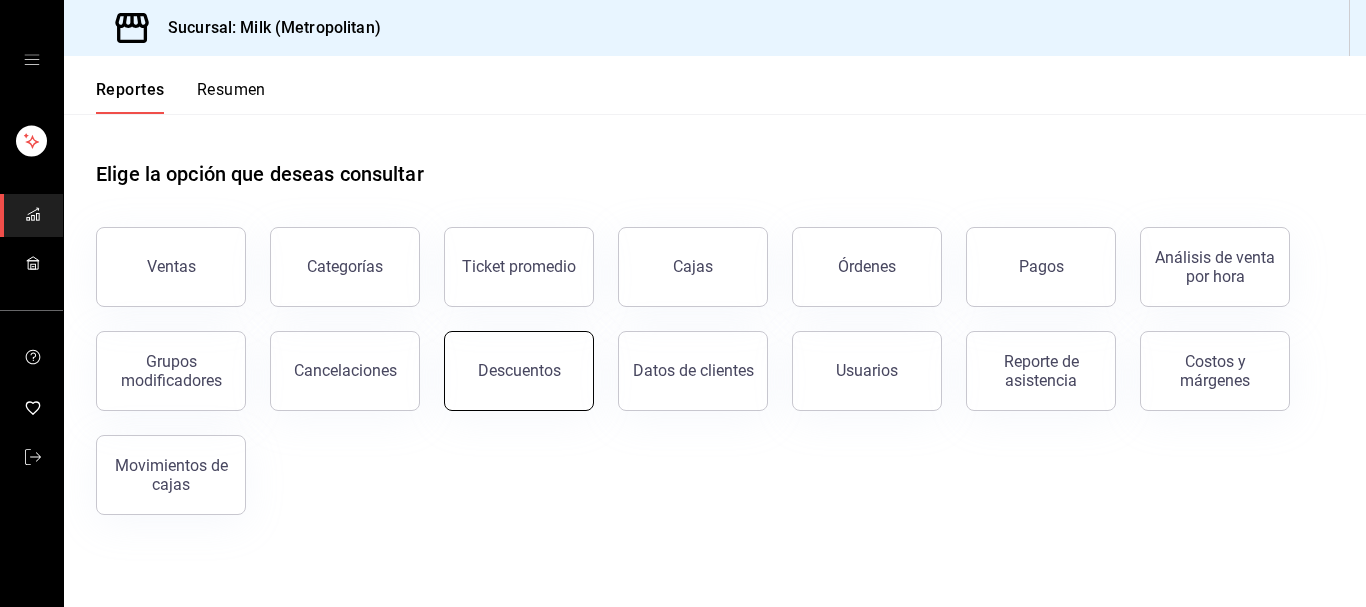 click on "Descuentos" at bounding box center [519, 371] 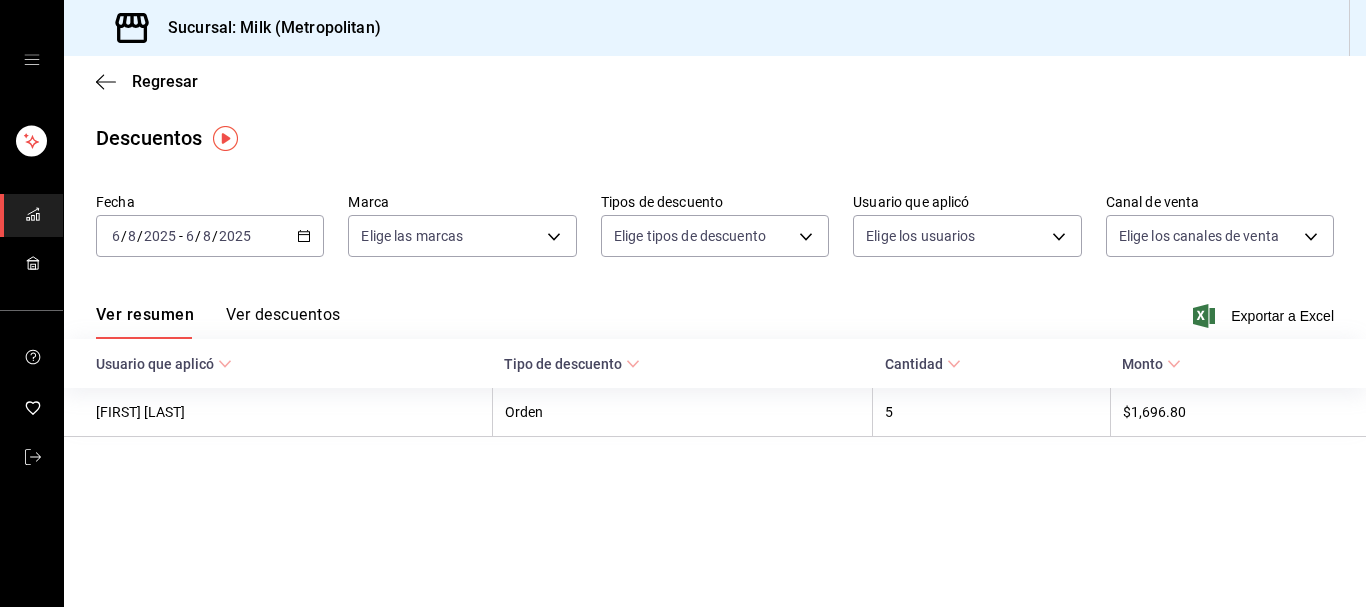 click 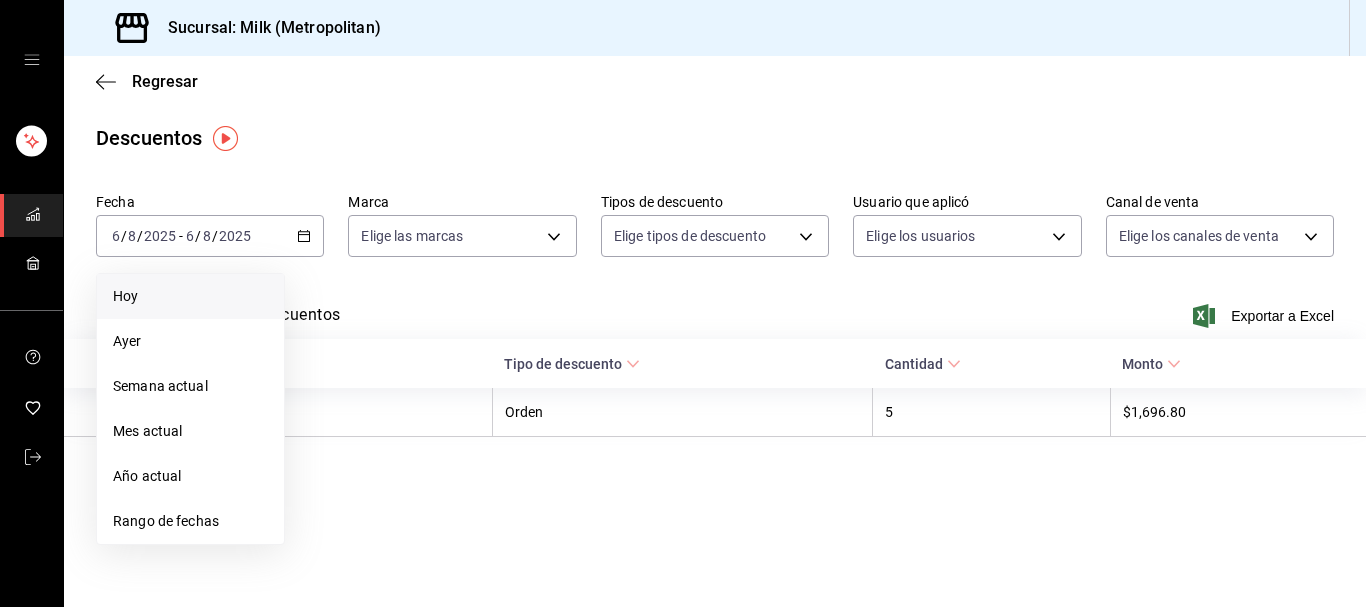 click on "Hoy" at bounding box center (190, 296) 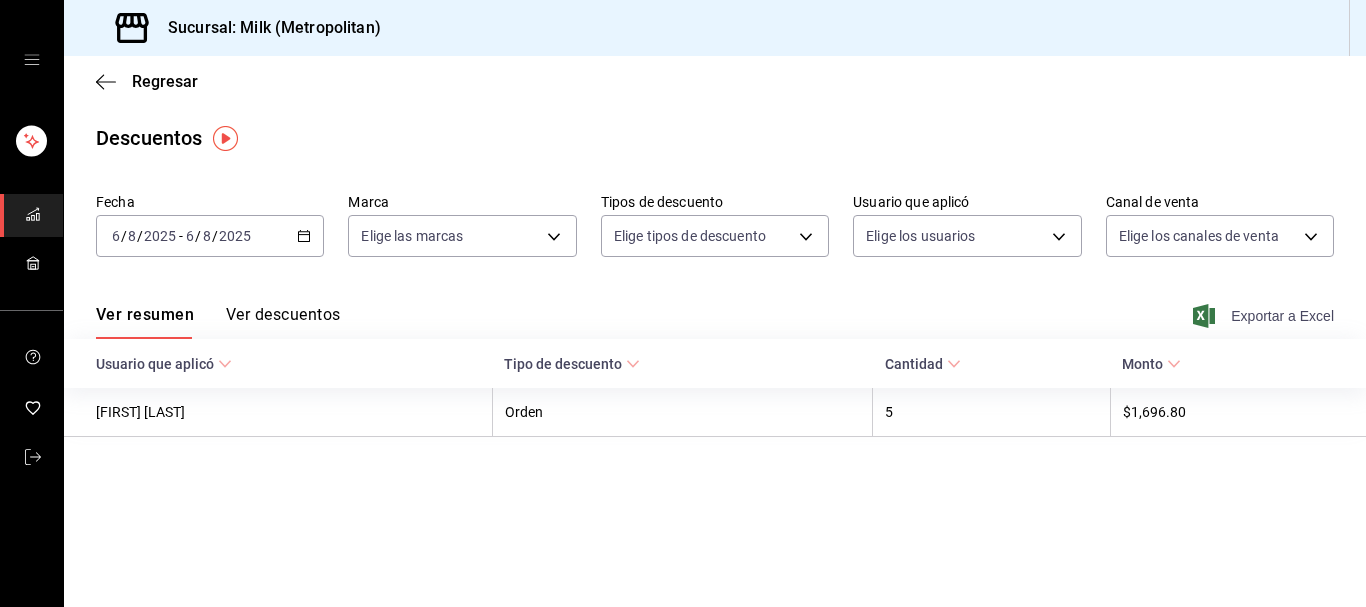 click on "Exportar a Excel" at bounding box center (1265, 316) 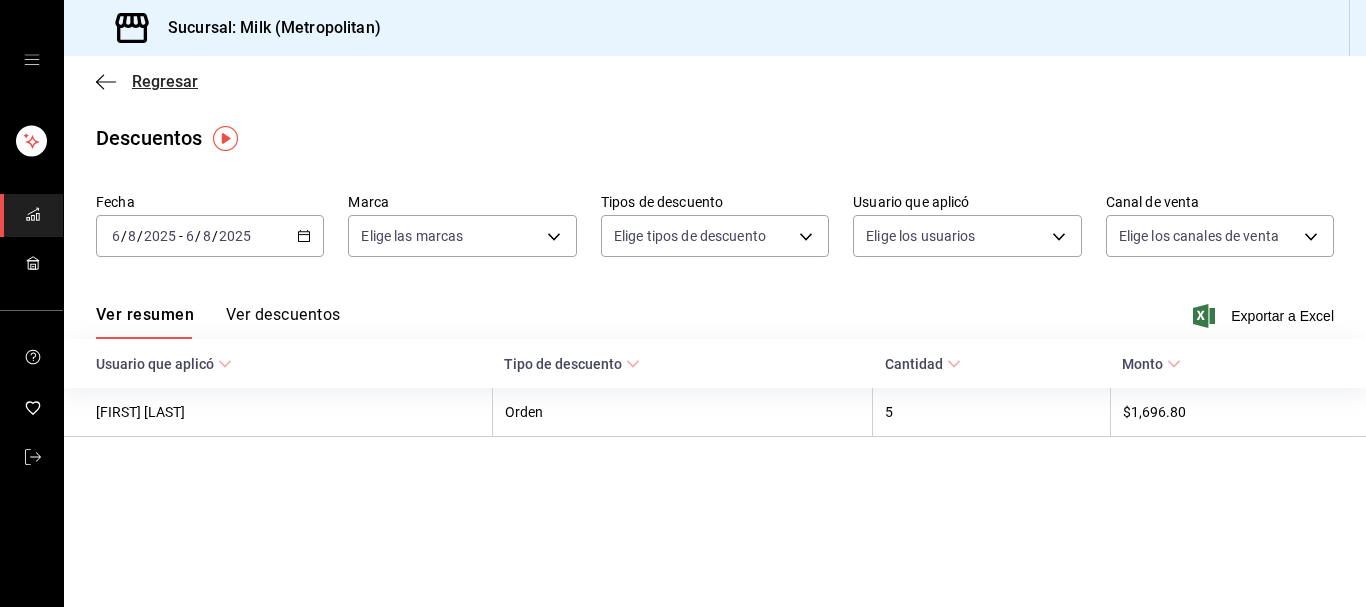 click 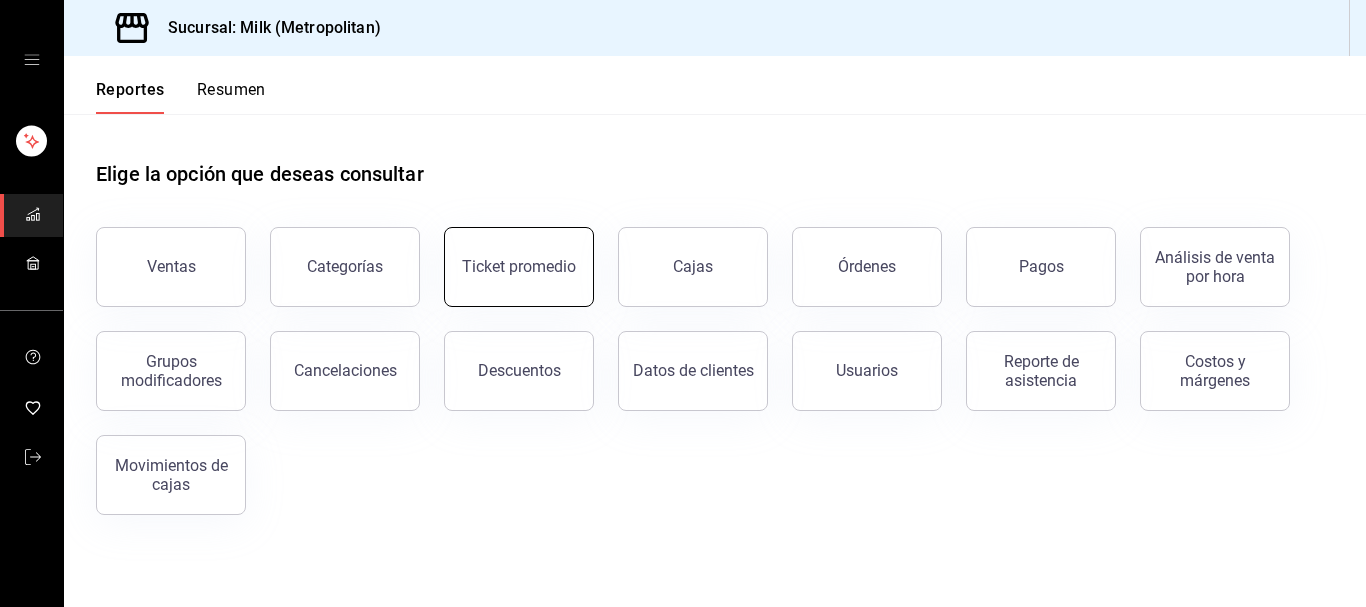 click on "Ticket promedio" at bounding box center [519, 267] 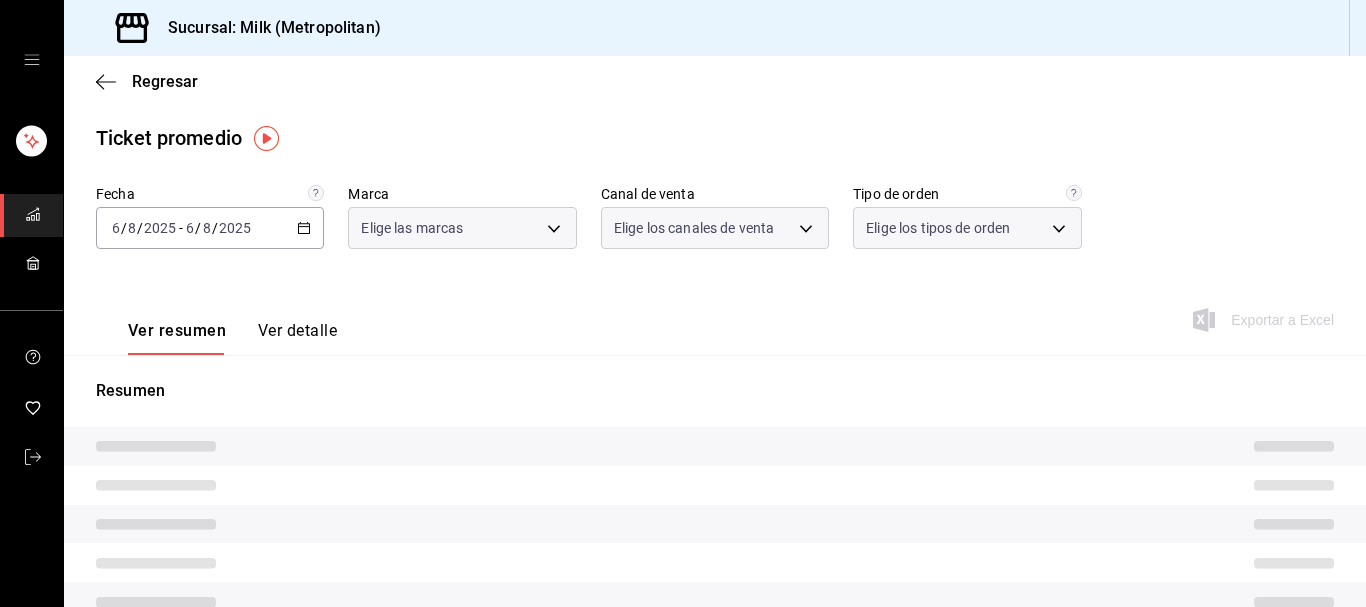 type on "57c9fc47-e65f-4221-a10c-96a6466a6251" 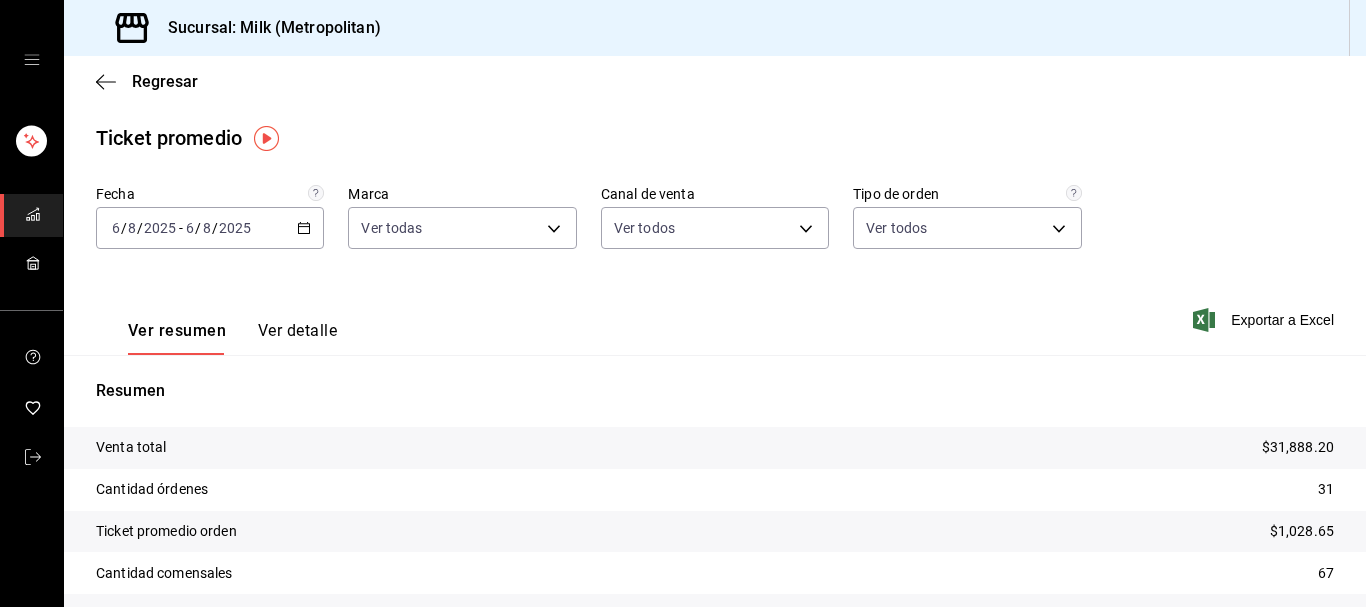 click 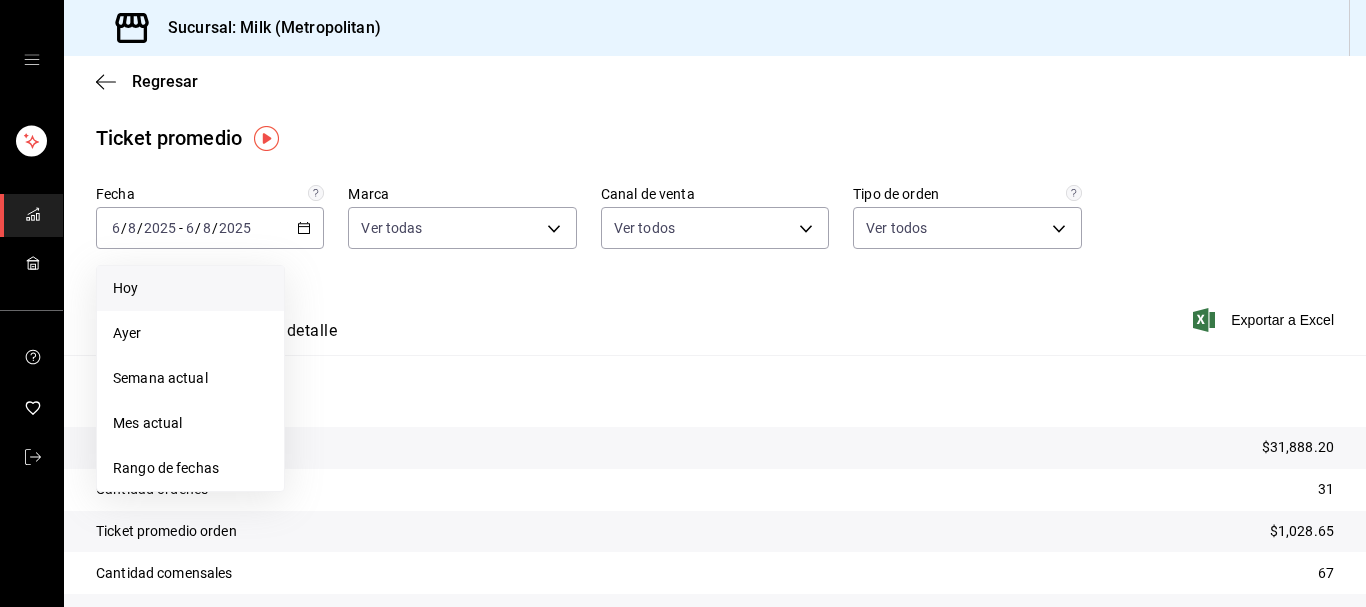 click on "Hoy" at bounding box center [190, 288] 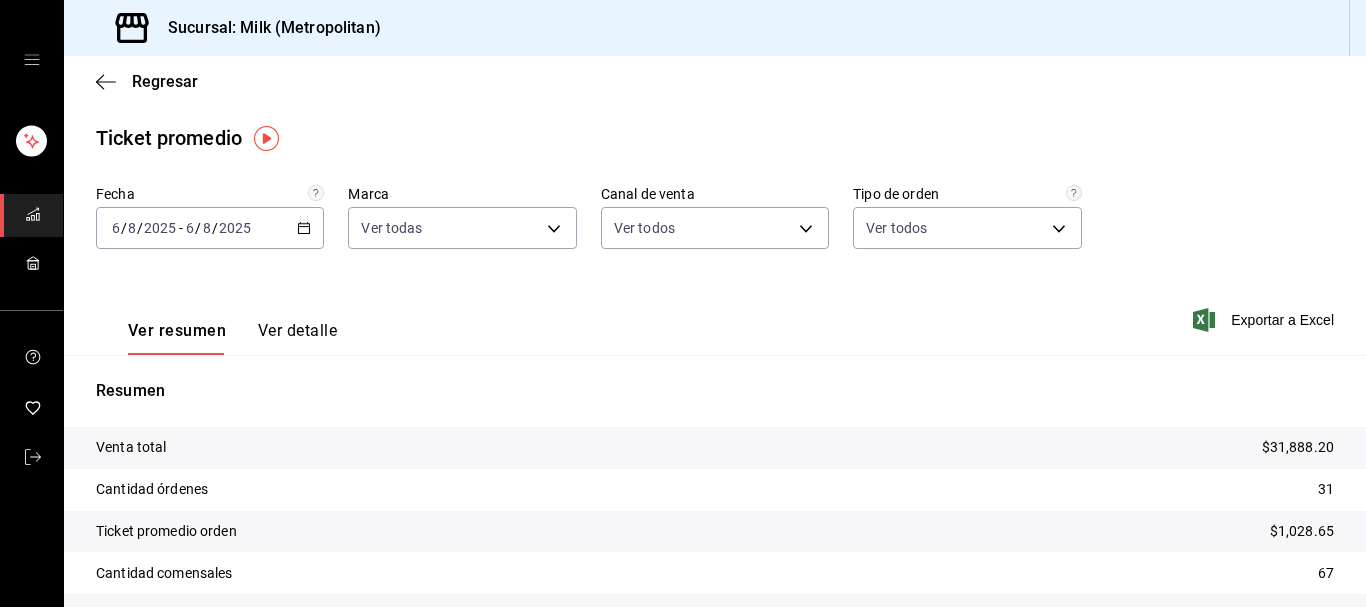 click on "Regresar" at bounding box center (715, 81) 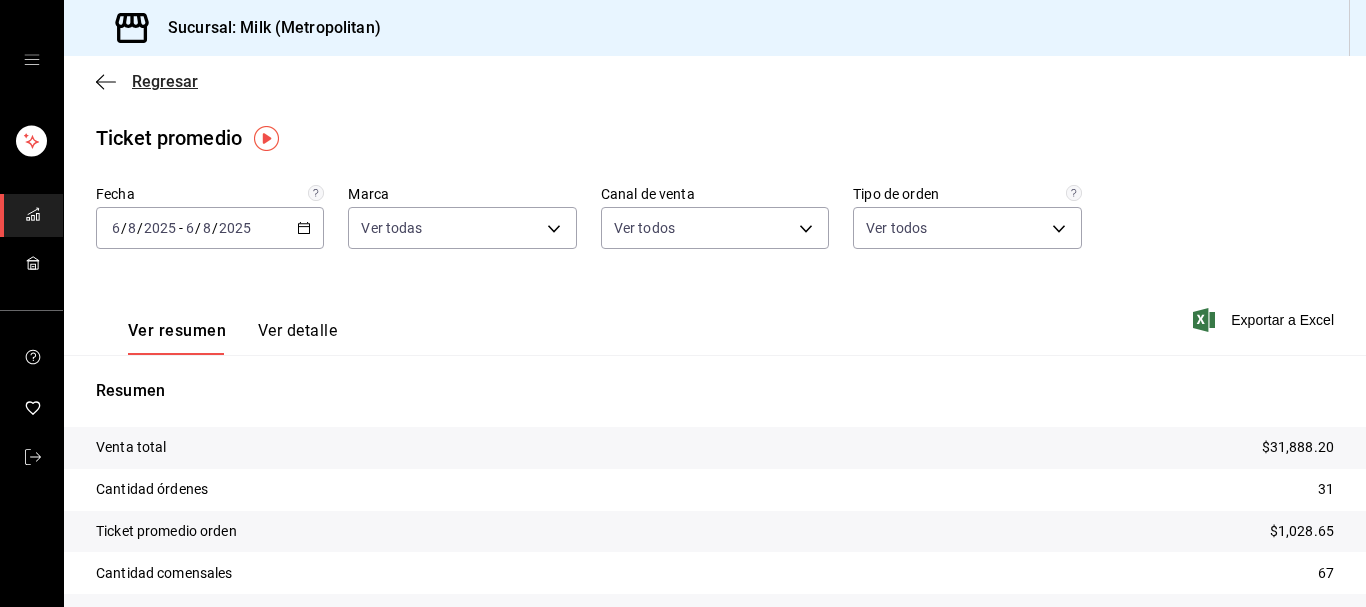 click 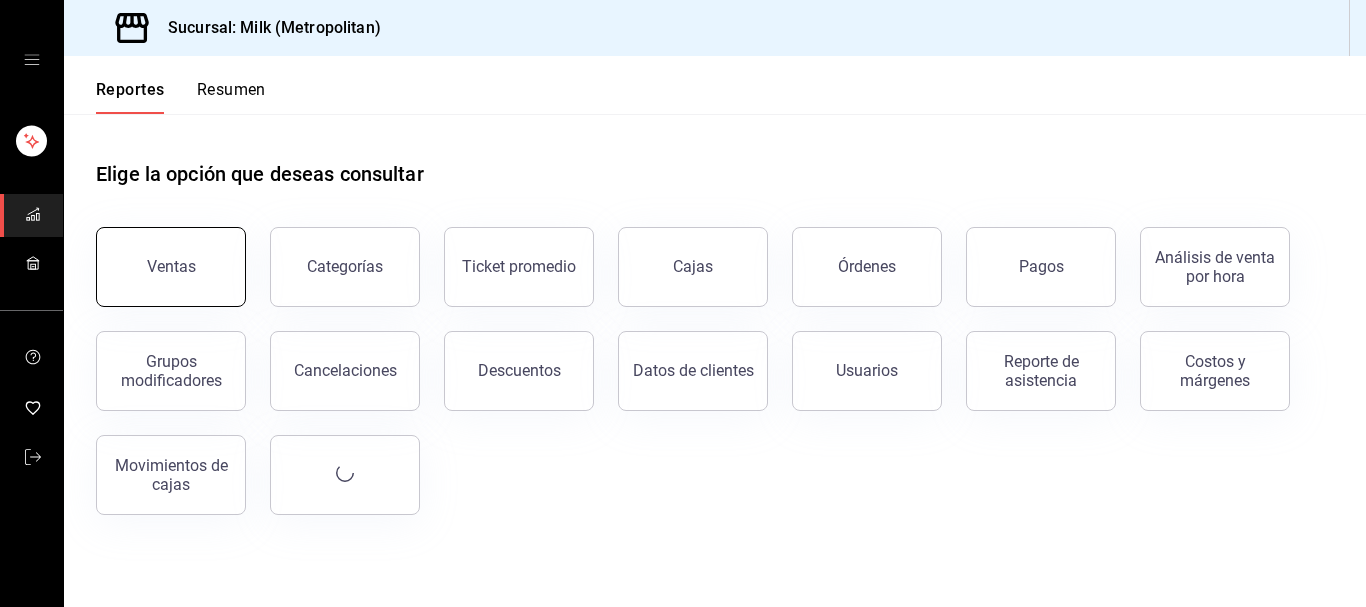 click on "Ventas" at bounding box center (171, 266) 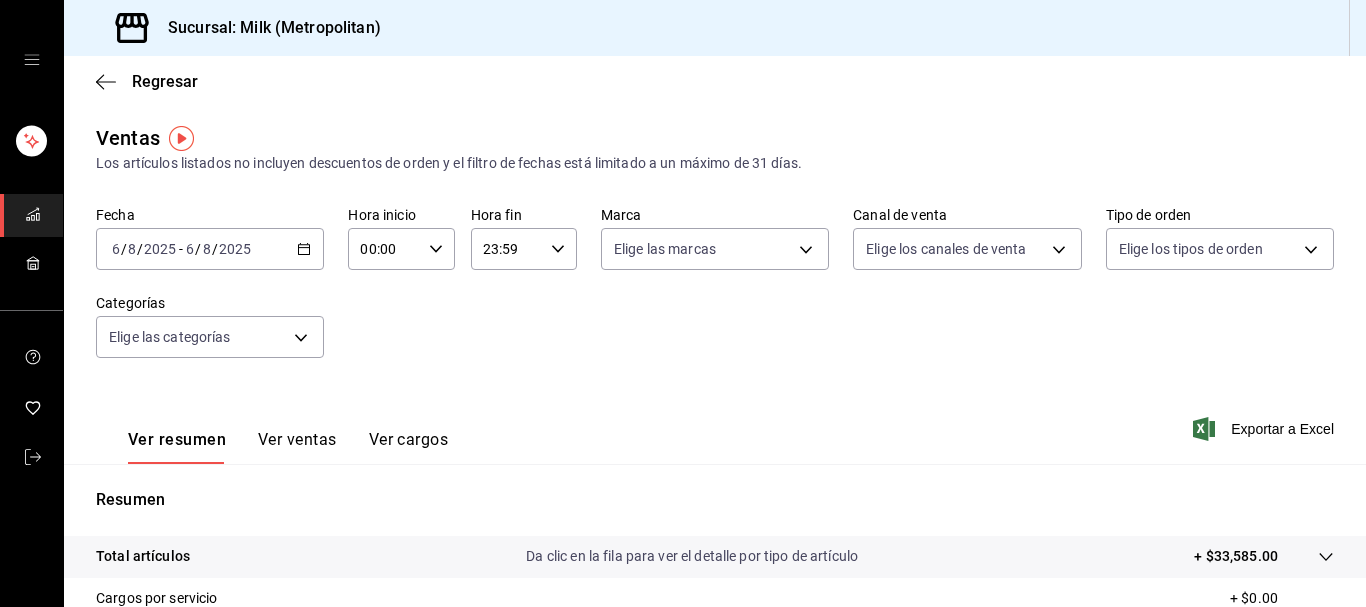 click on "2025-08-06 6 / 8 / 2025 - 2025-08-06 6 / 8 / 2025" at bounding box center (210, 249) 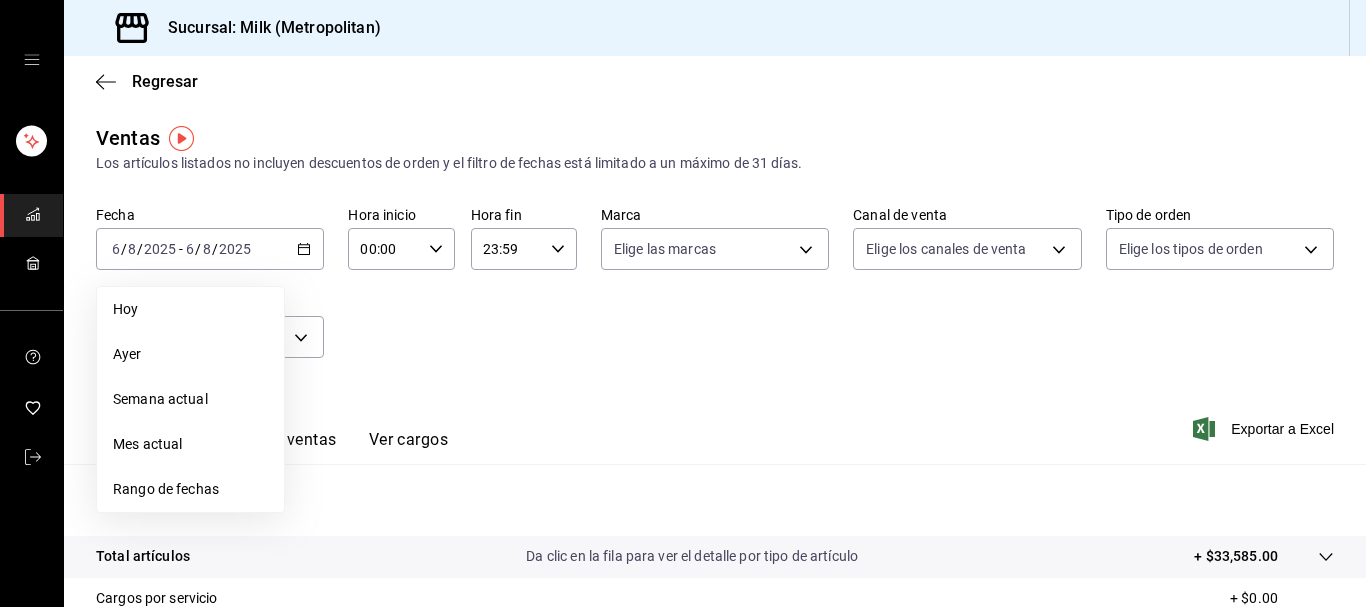 click on "Hoy" at bounding box center [190, 309] 